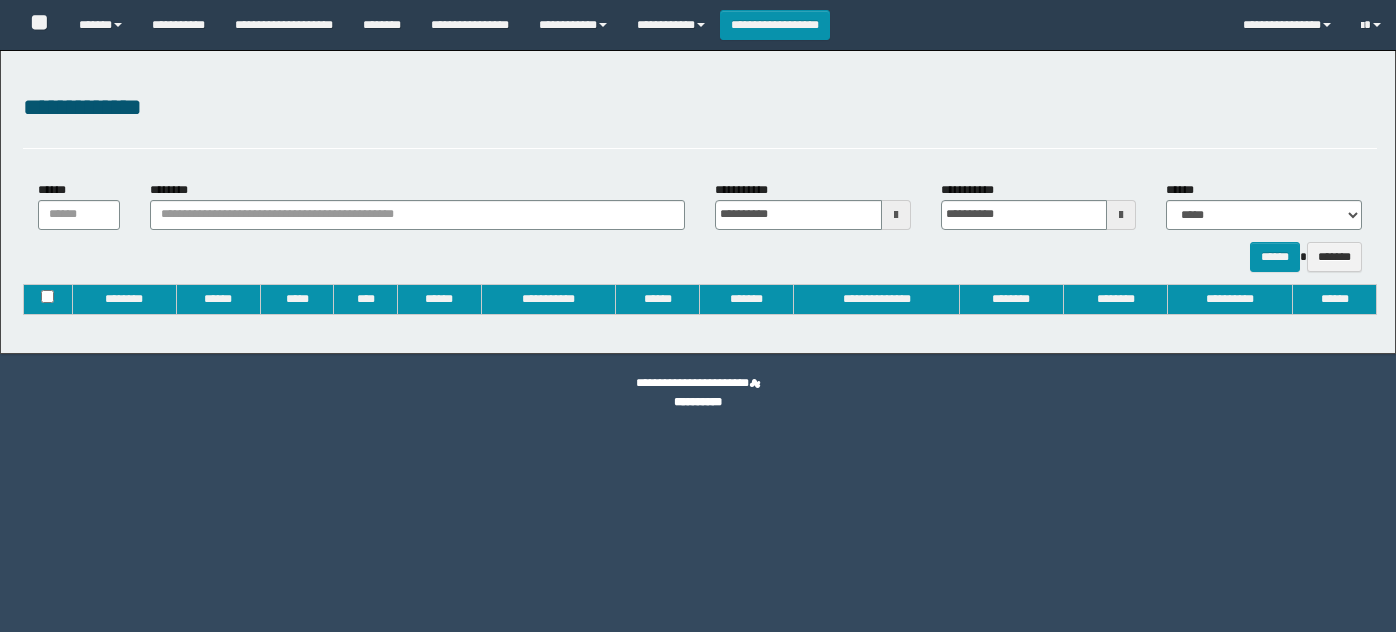 type on "**********" 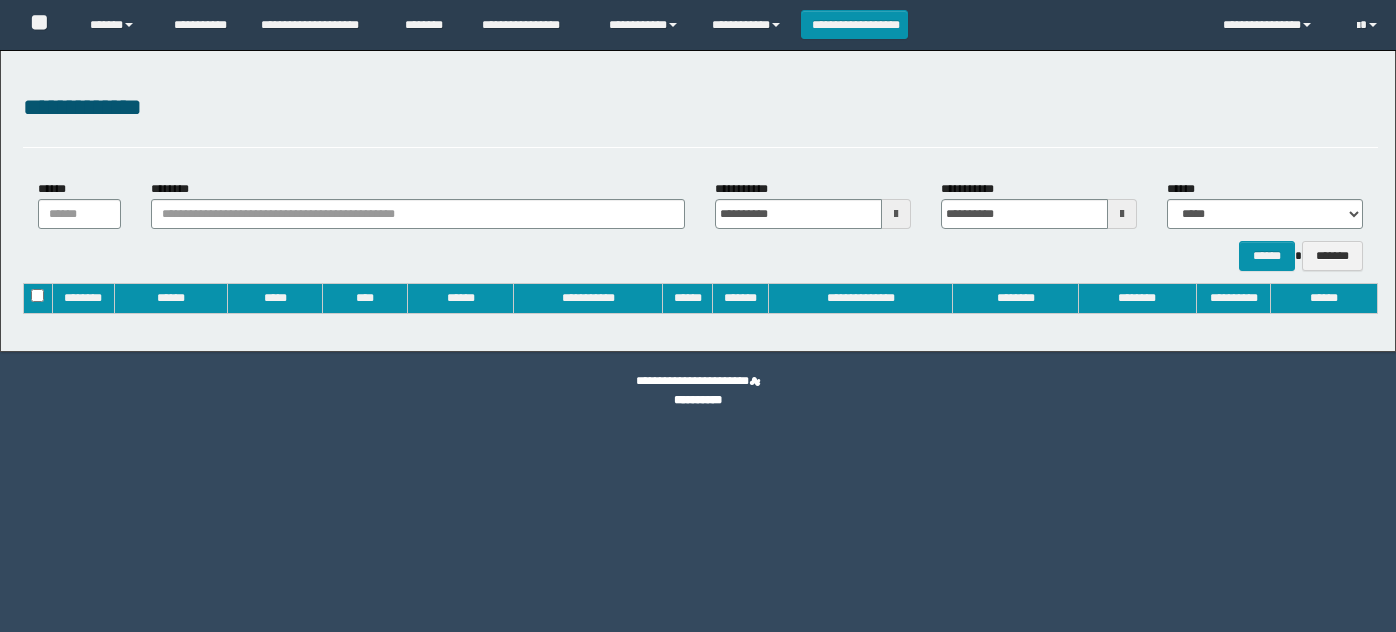 scroll, scrollTop: 0, scrollLeft: 0, axis: both 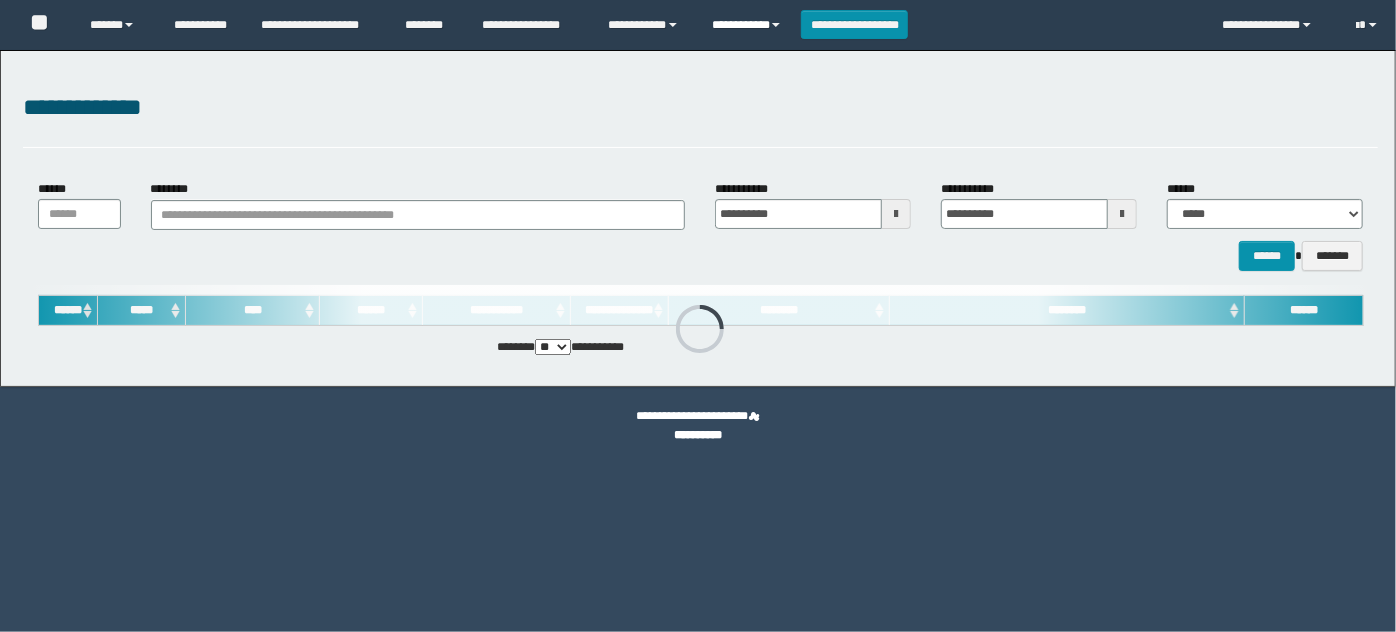 click on "**********" at bounding box center [749, 25] 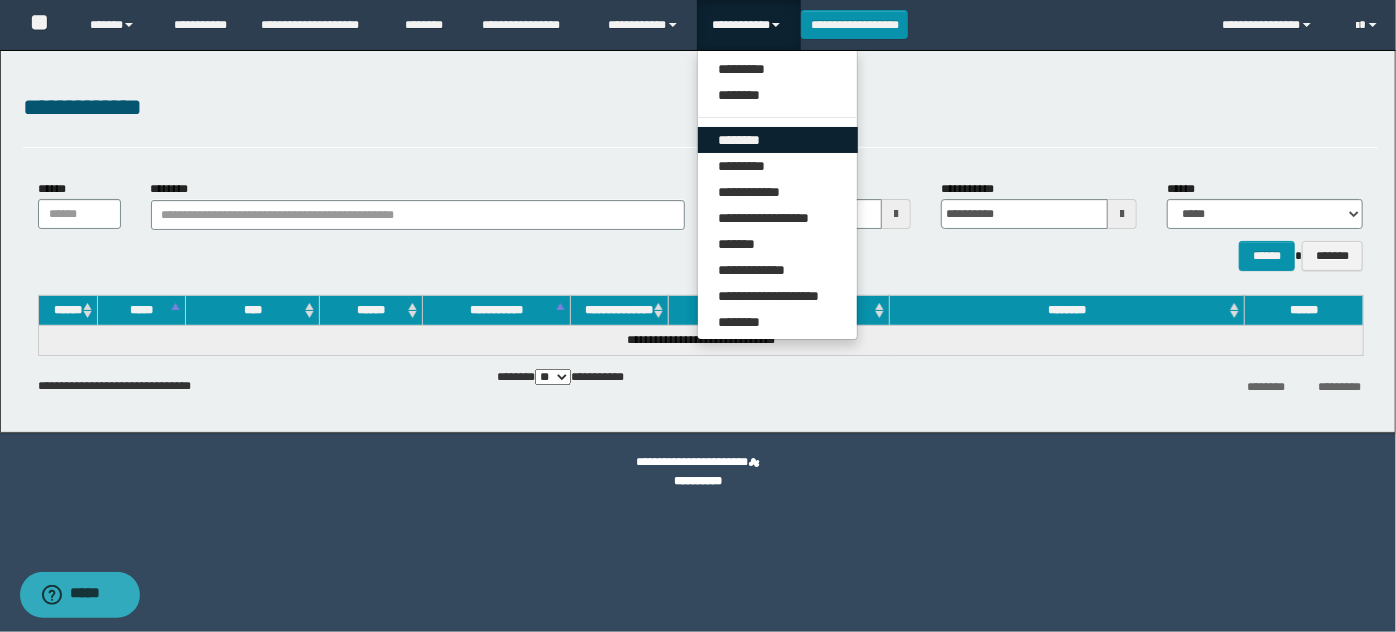 click on "********" at bounding box center (778, 140) 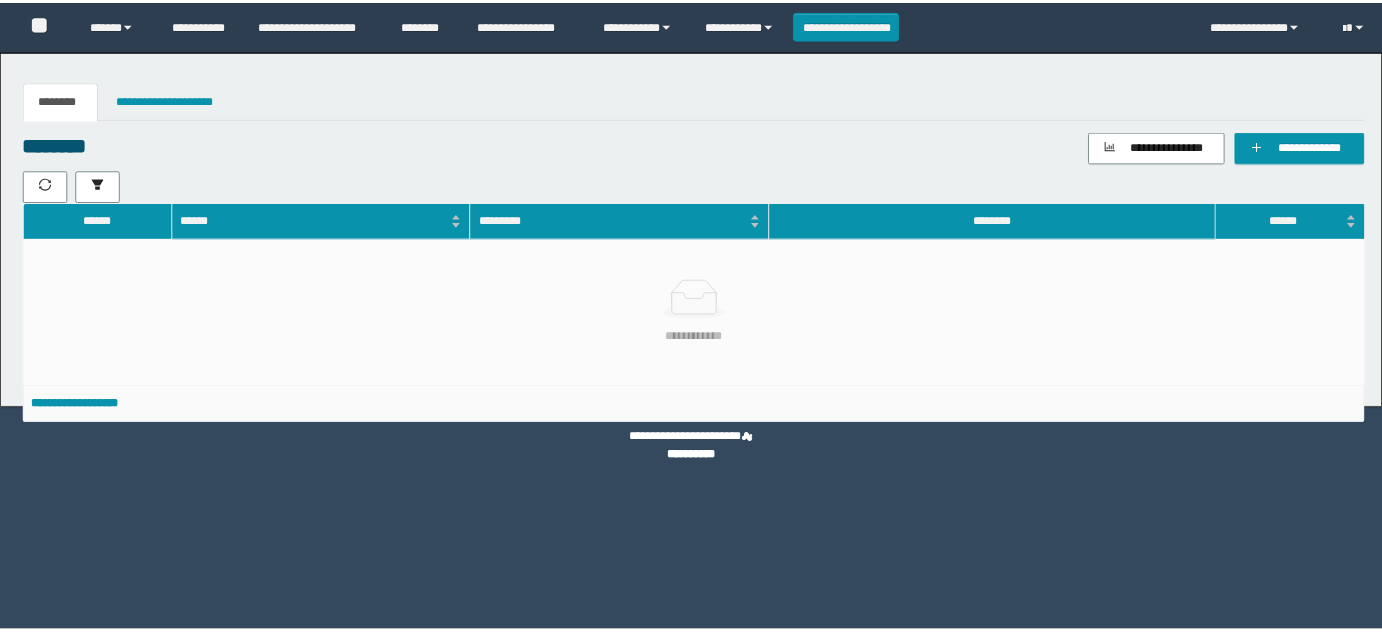 scroll, scrollTop: 0, scrollLeft: 0, axis: both 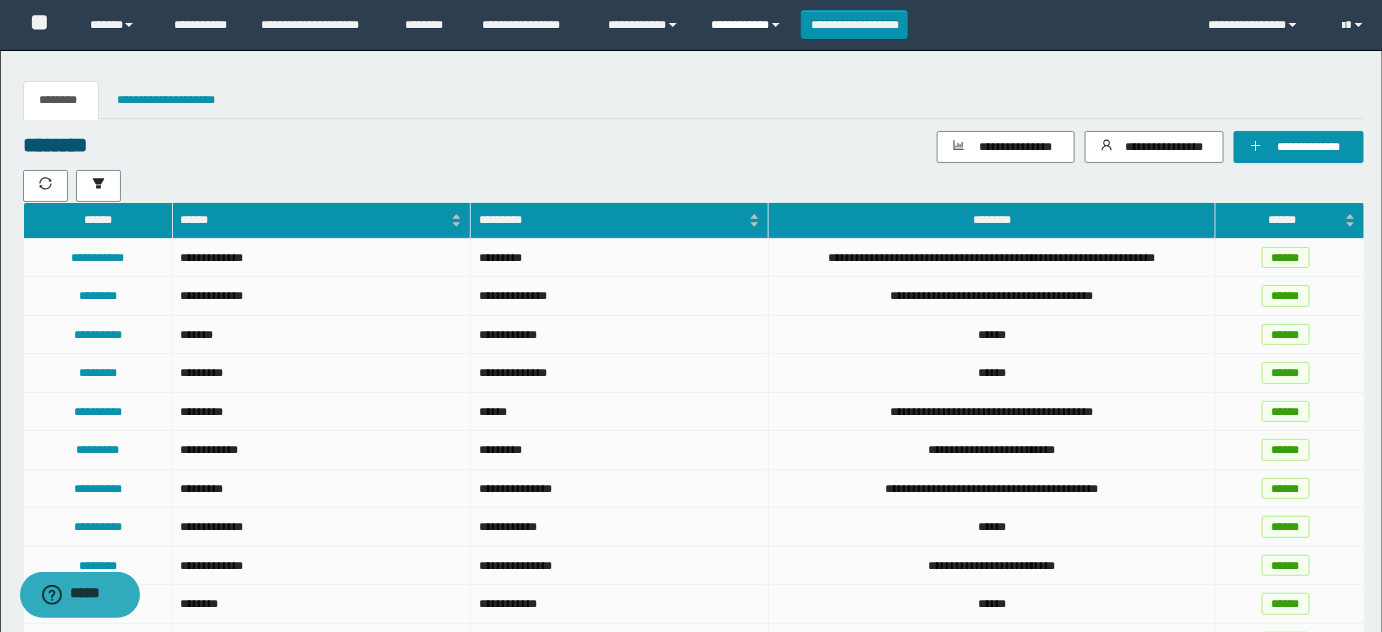 click on "**********" at bounding box center [749, 25] 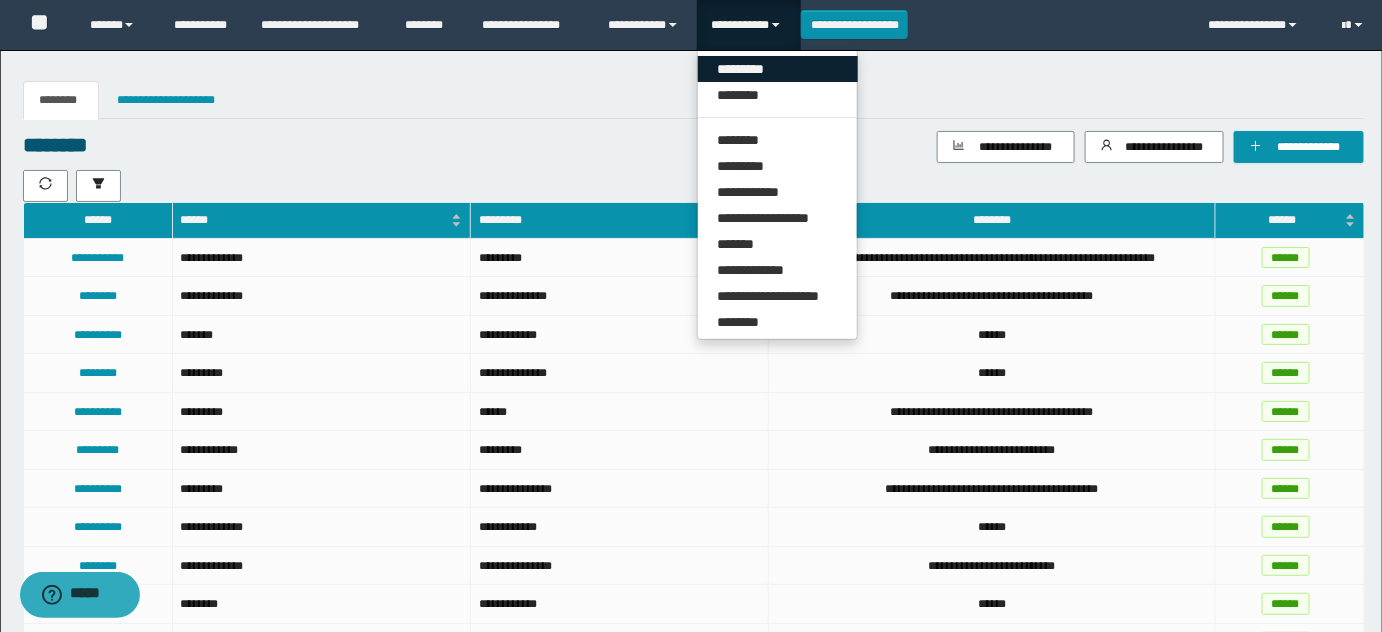 click on "*********" at bounding box center [778, 69] 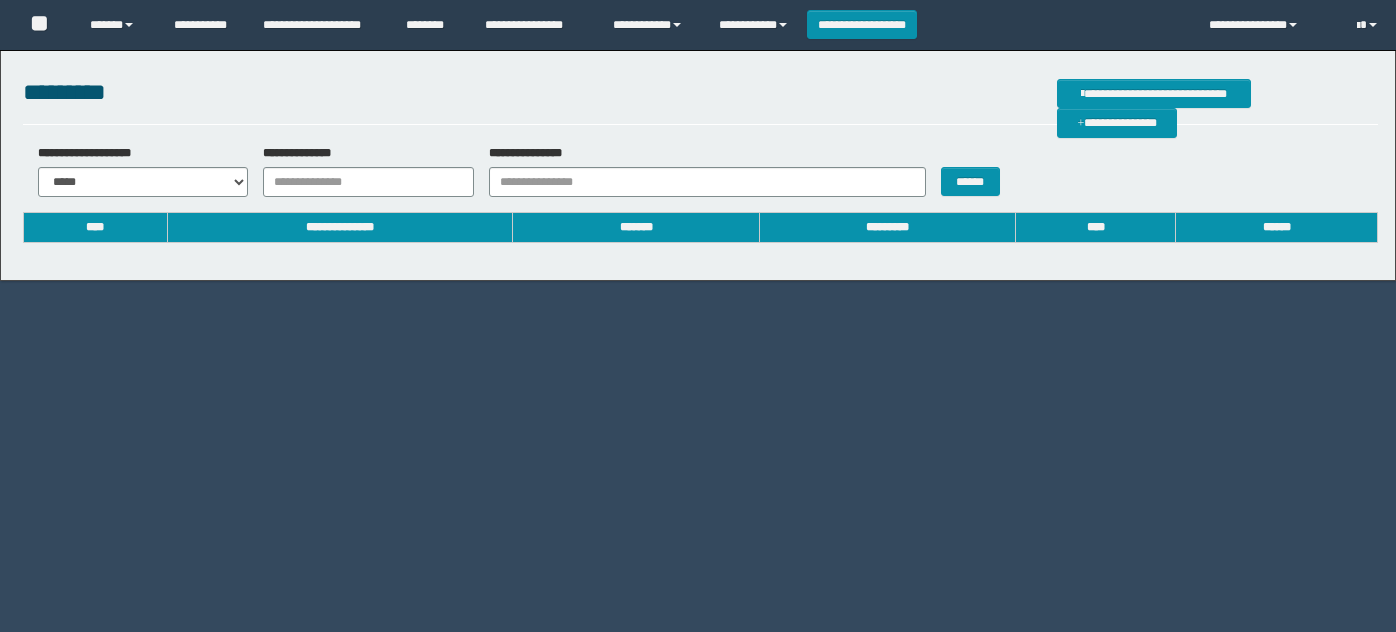 scroll, scrollTop: 0, scrollLeft: 0, axis: both 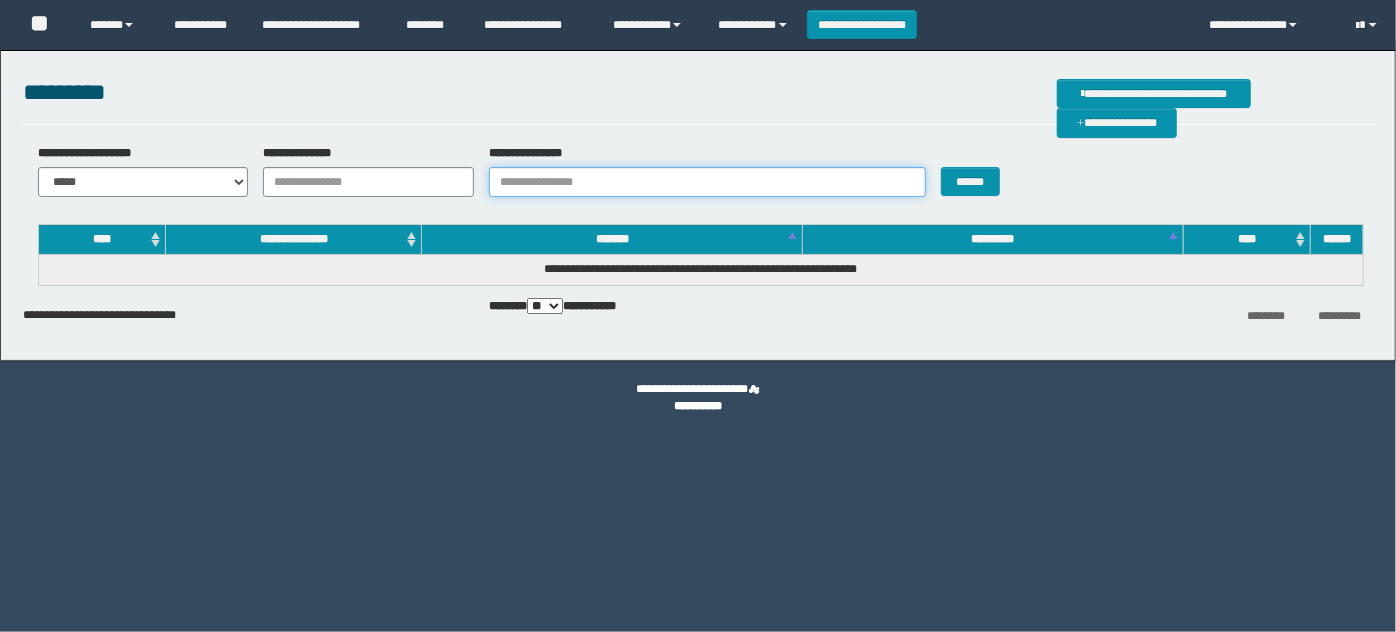click on "**********" at bounding box center (707, 182) 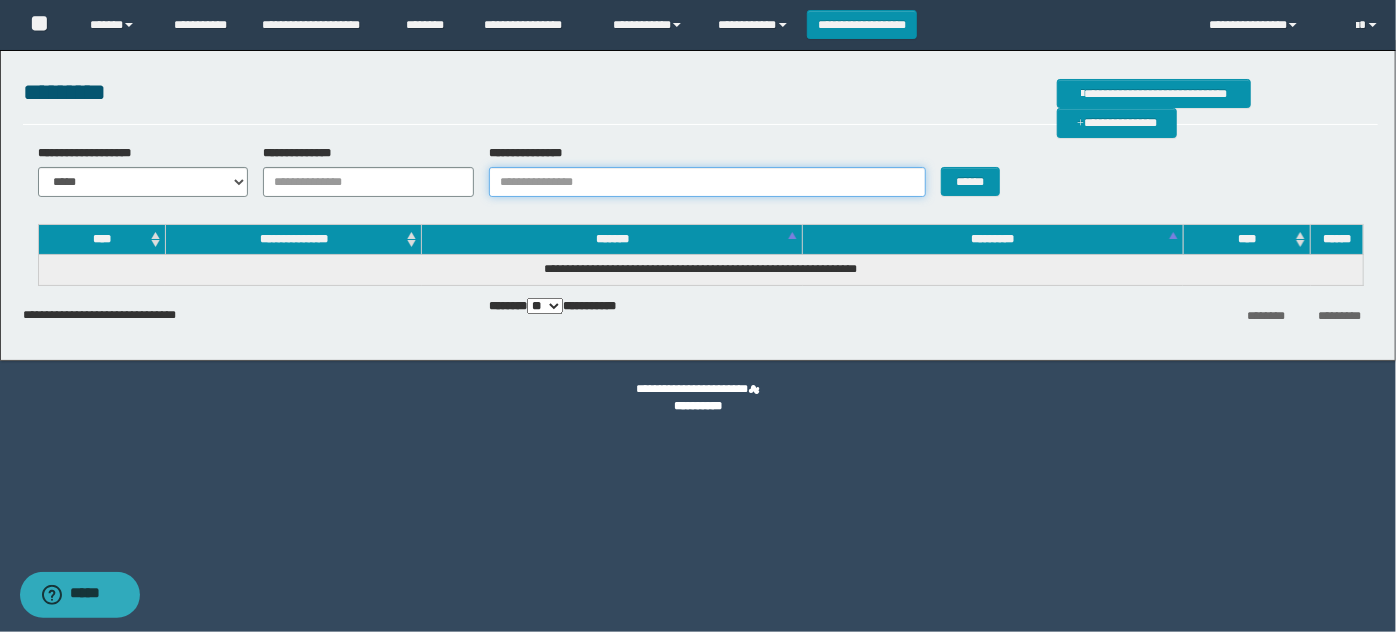 type on "*" 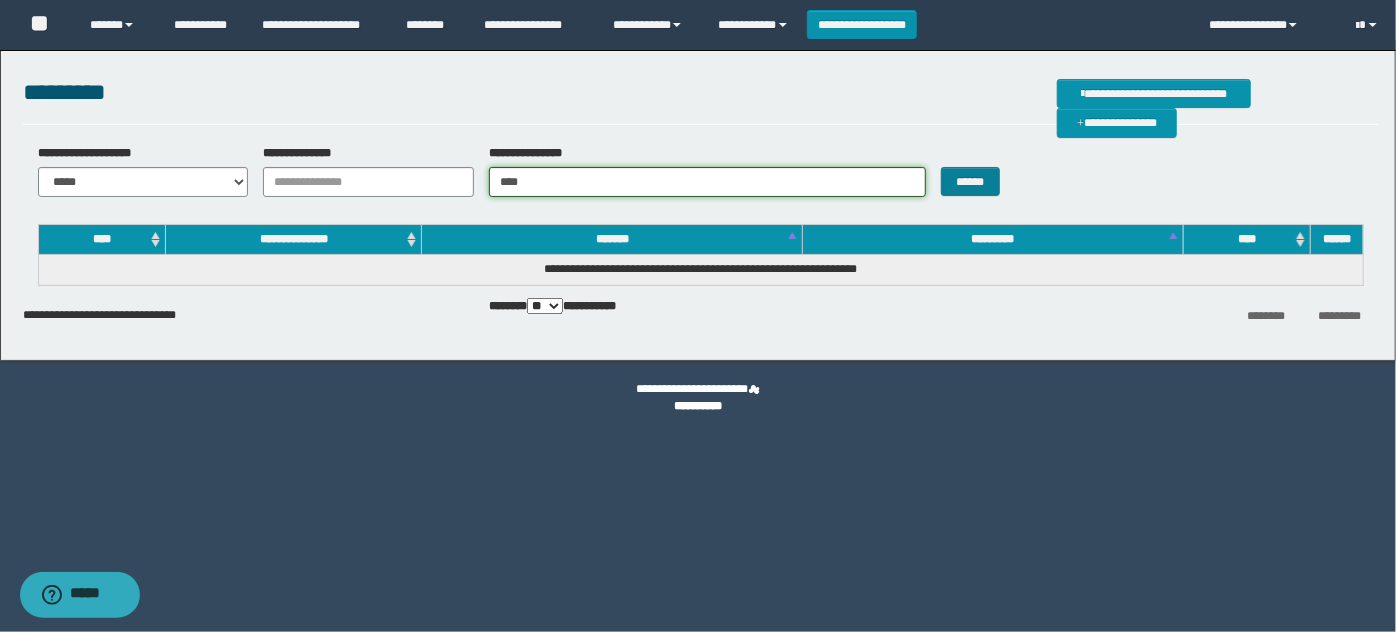 type on "****" 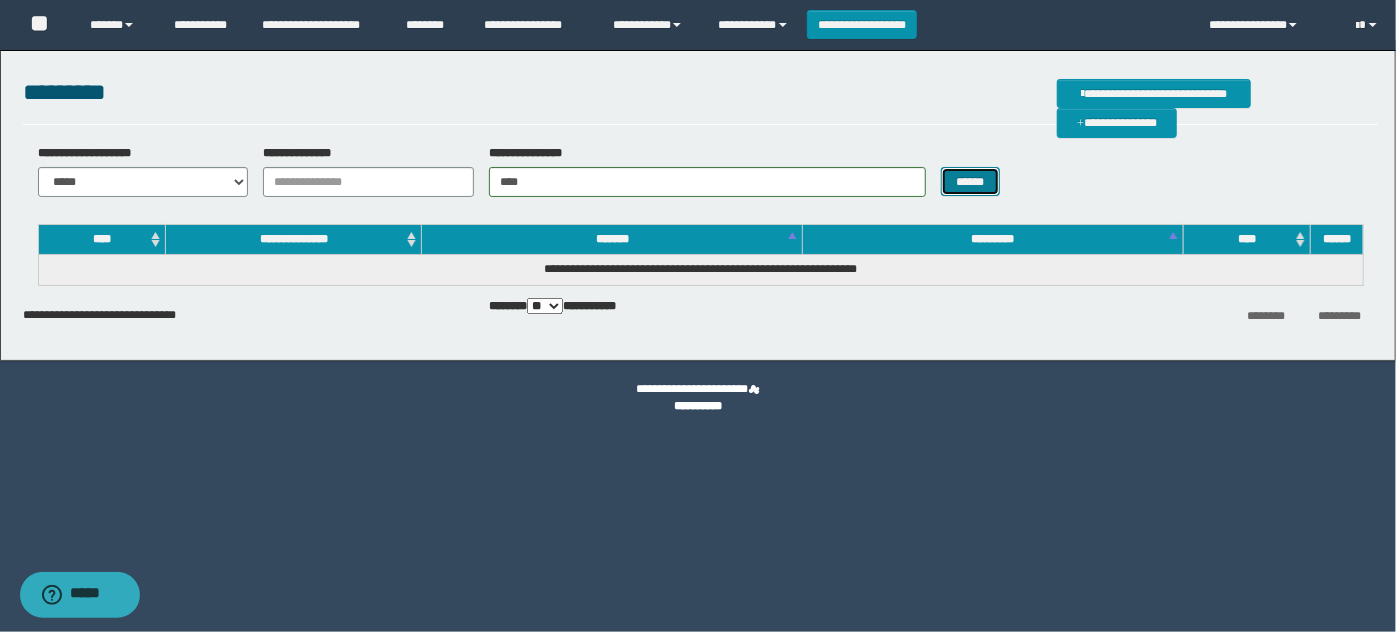 click on "******" at bounding box center (970, 181) 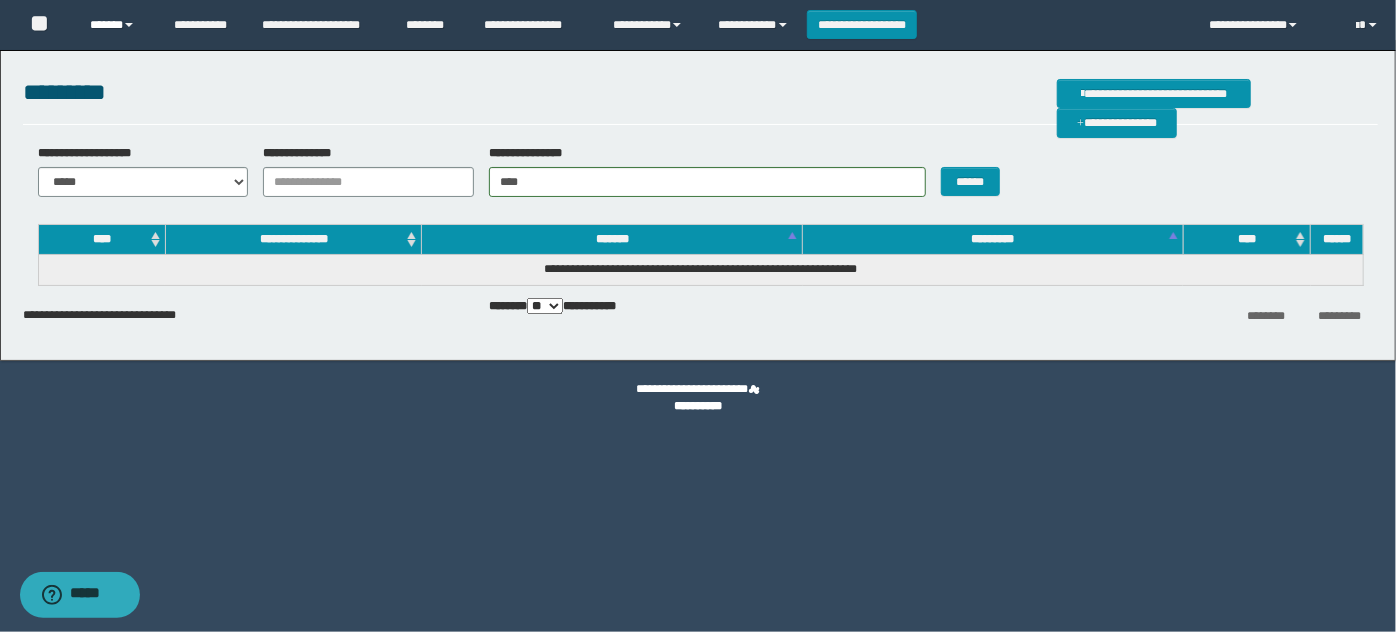 click on "******" at bounding box center [117, 25] 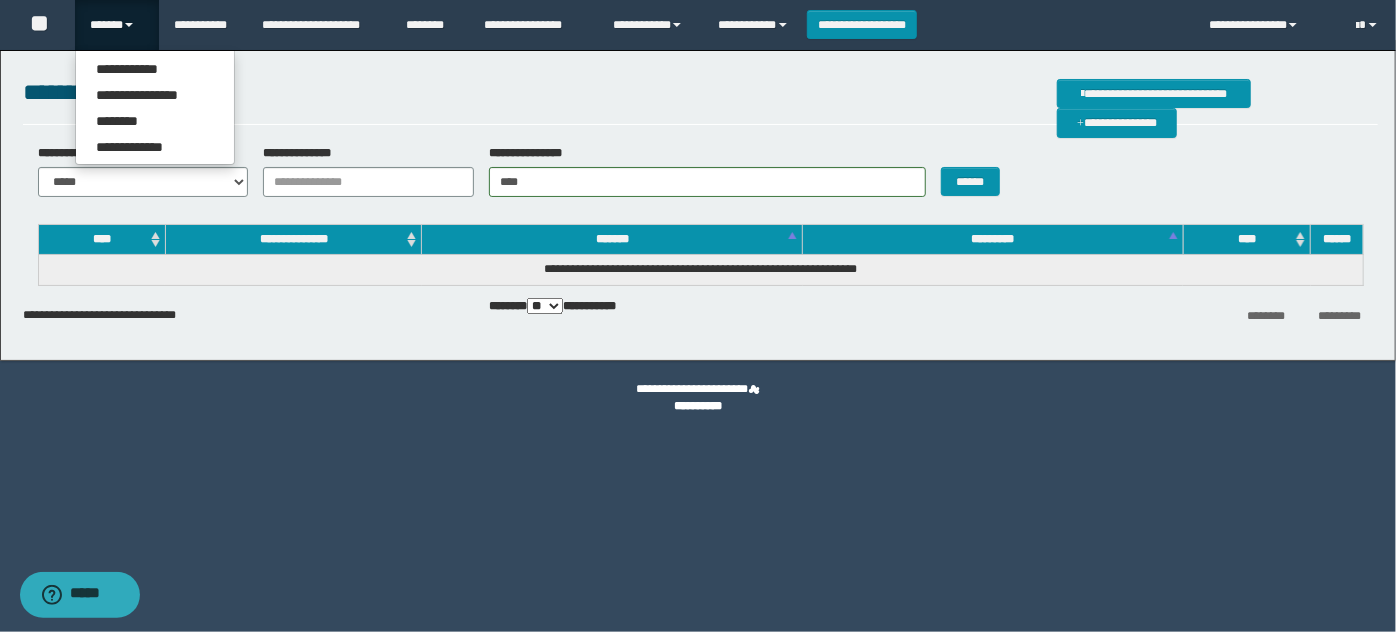 click on "**********" at bounding box center [155, 107] 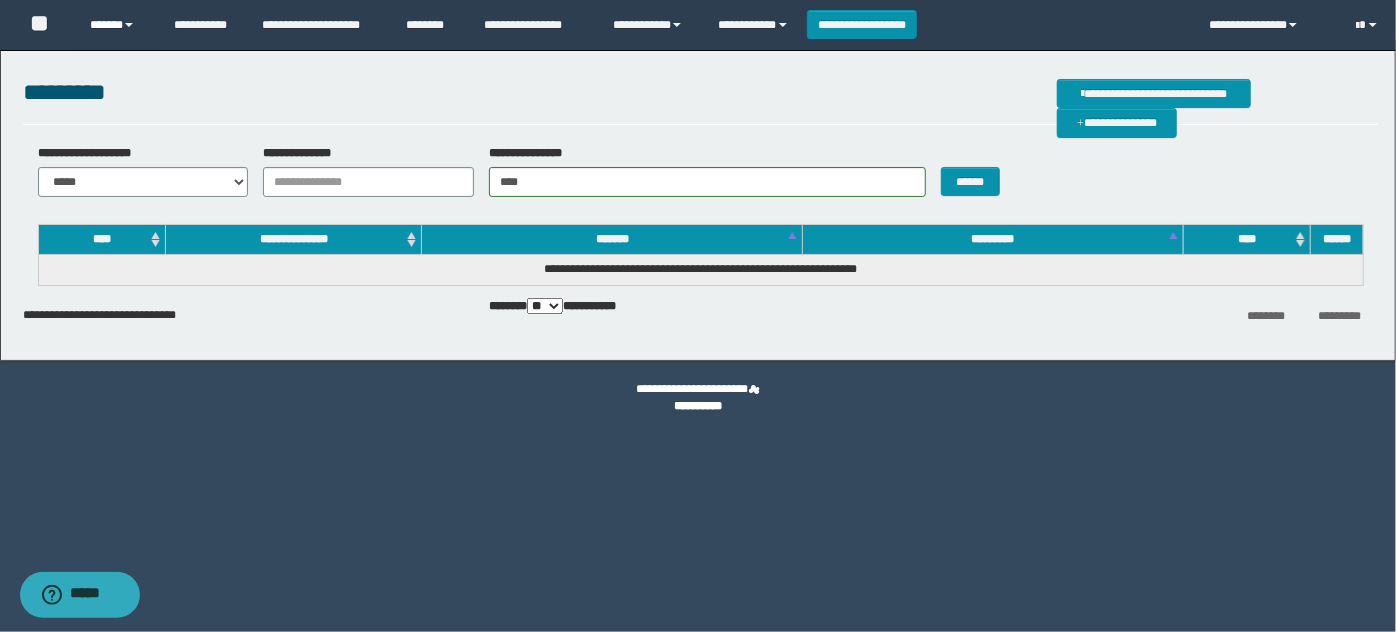 click on "******" at bounding box center [117, 25] 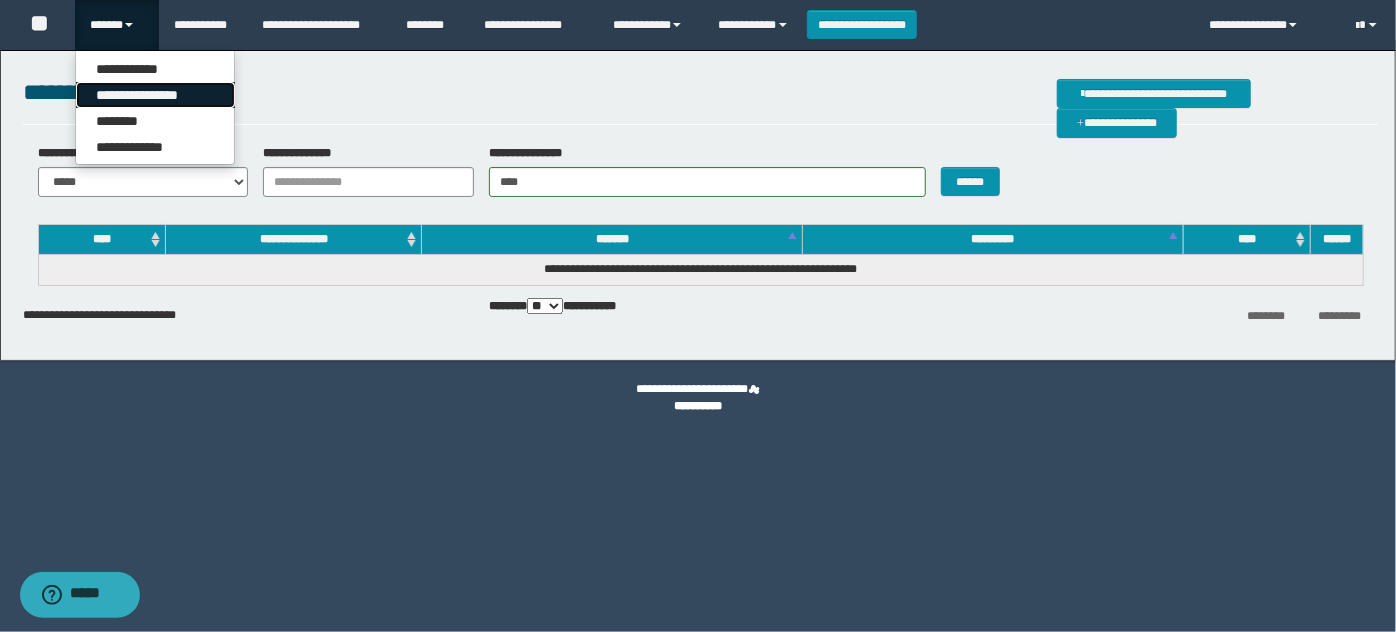 click on "**********" at bounding box center (155, 95) 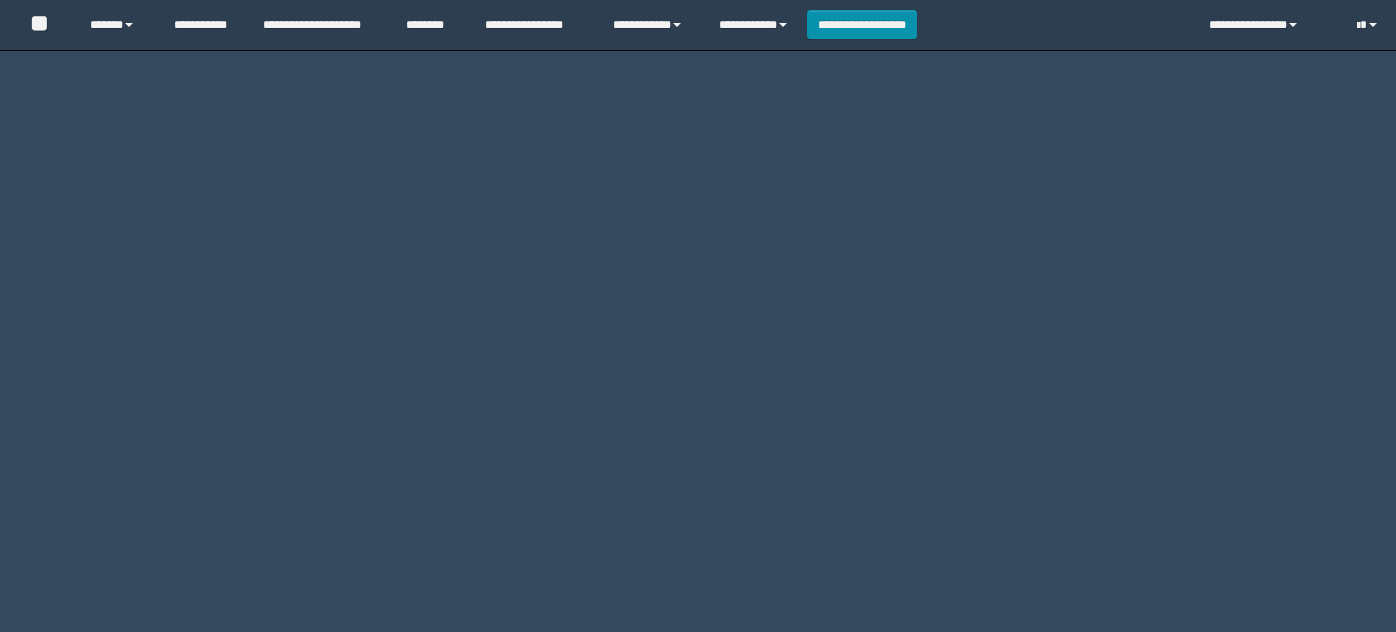 scroll, scrollTop: 0, scrollLeft: 0, axis: both 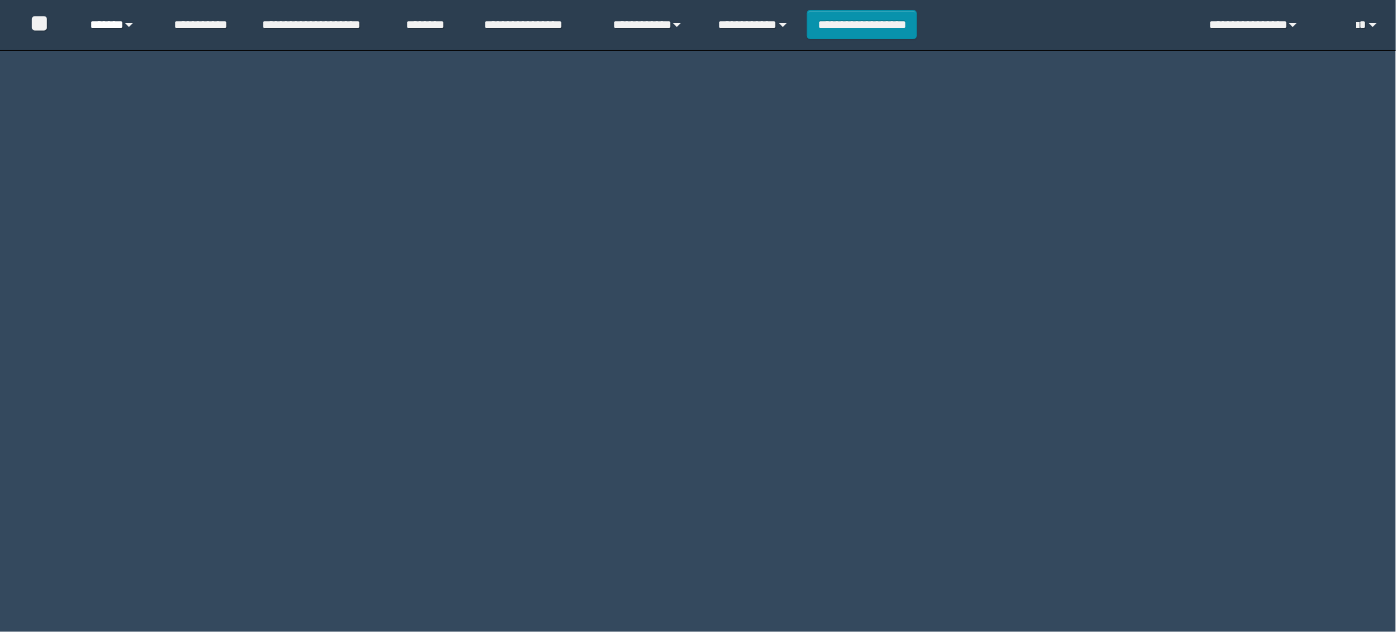 click on "******" at bounding box center (117, 25) 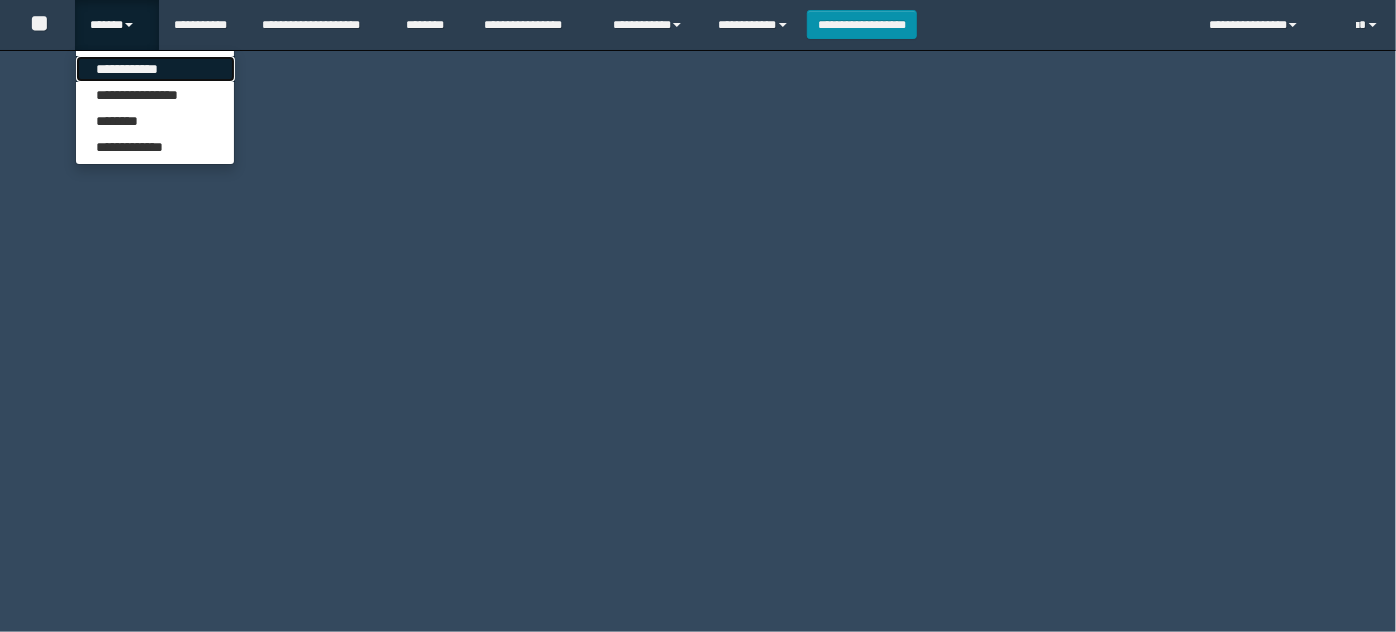 click on "**********" at bounding box center [155, 69] 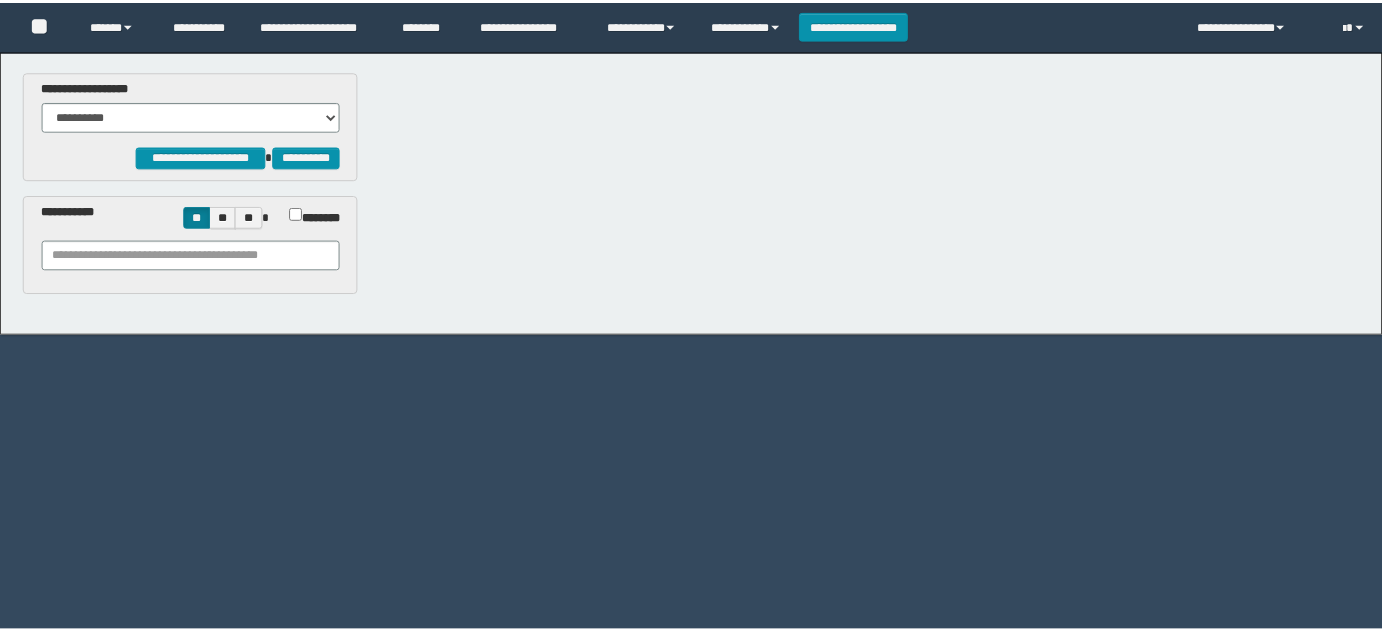 scroll, scrollTop: 0, scrollLeft: 0, axis: both 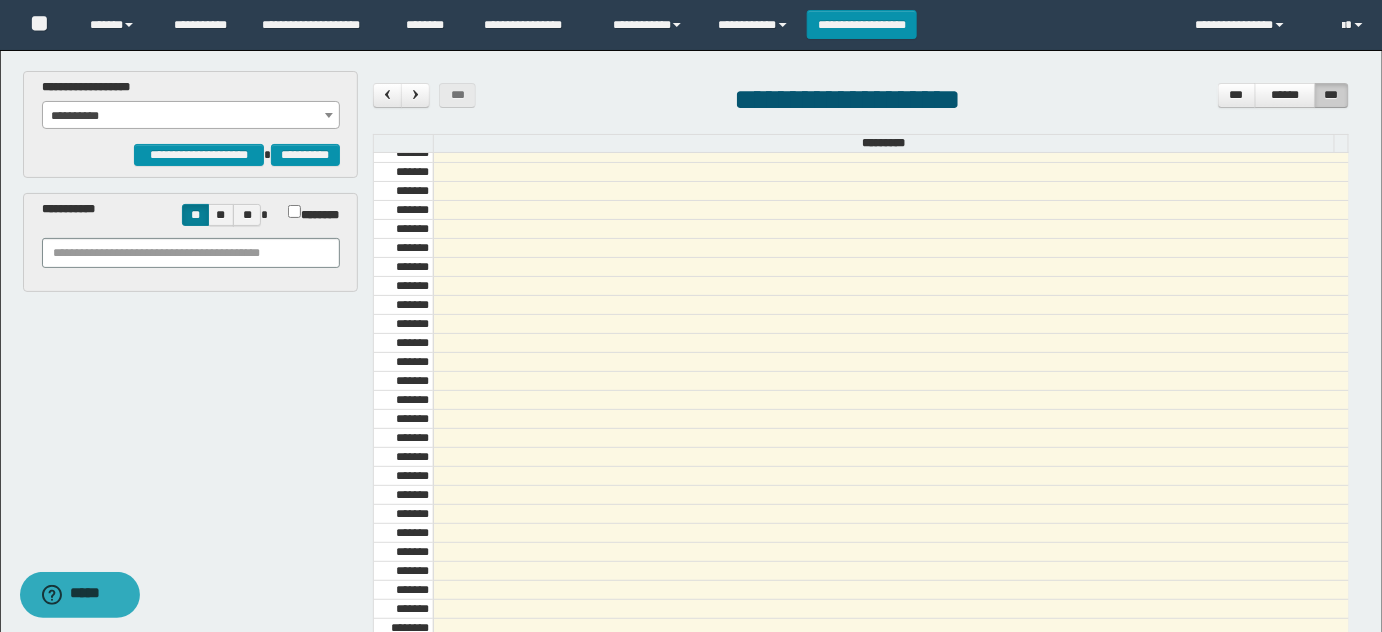 click on "**********" at bounding box center [191, 104] 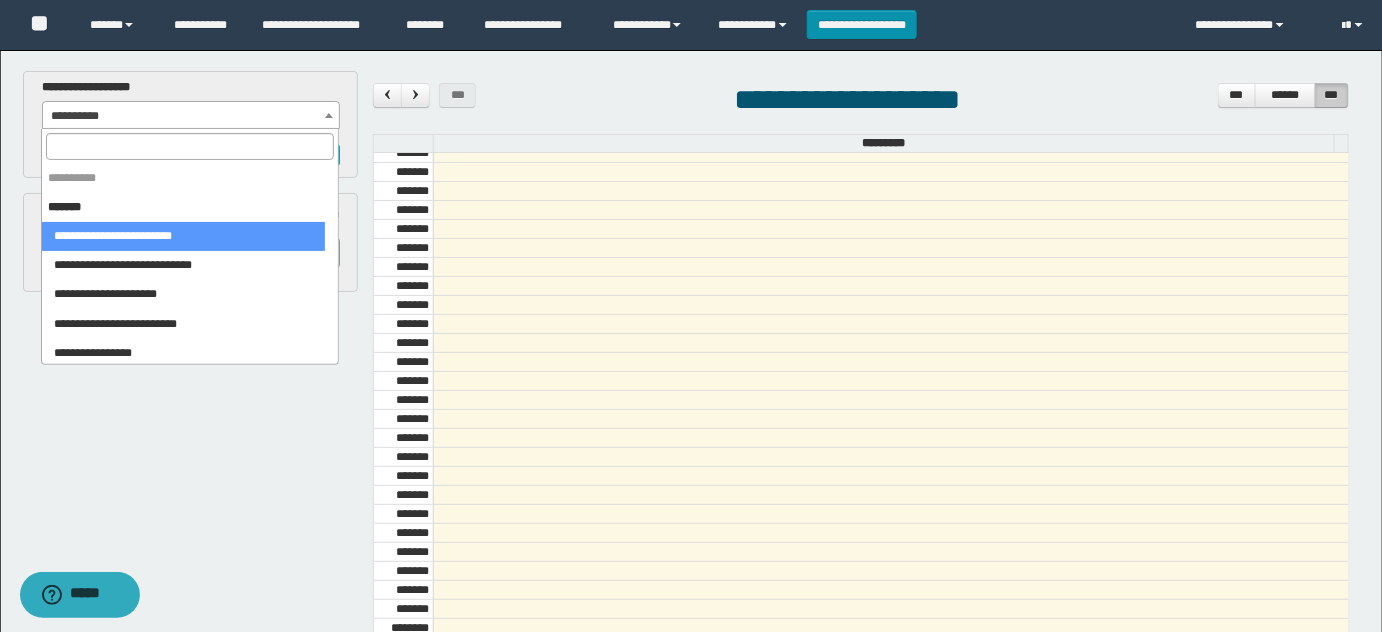 click at bounding box center [190, 146] 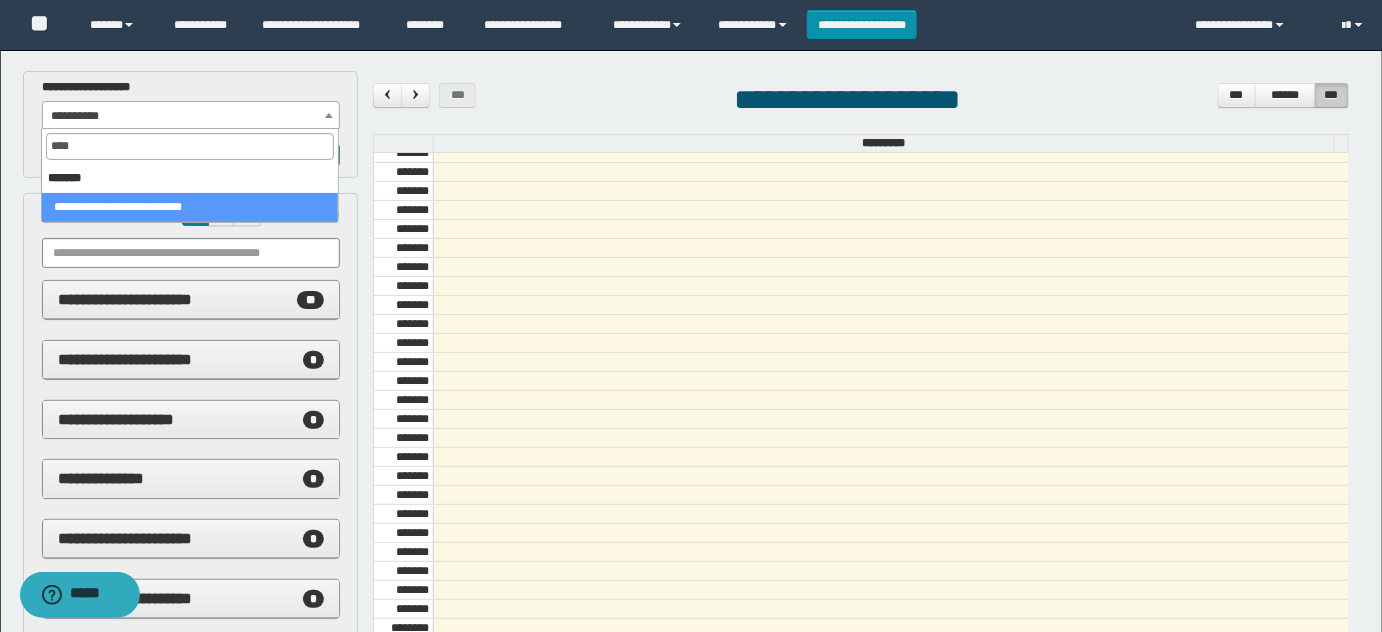 drag, startPoint x: 85, startPoint y: 150, endPoint x: 0, endPoint y: 117, distance: 91.18114 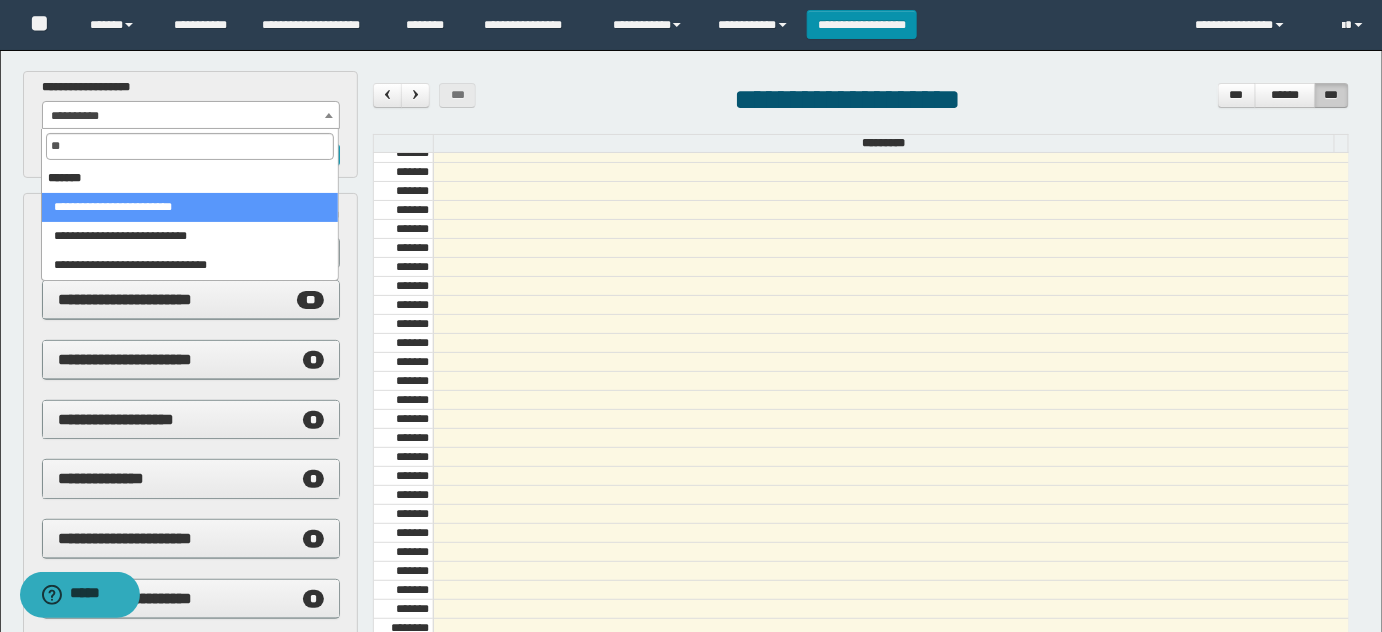 type on "*" 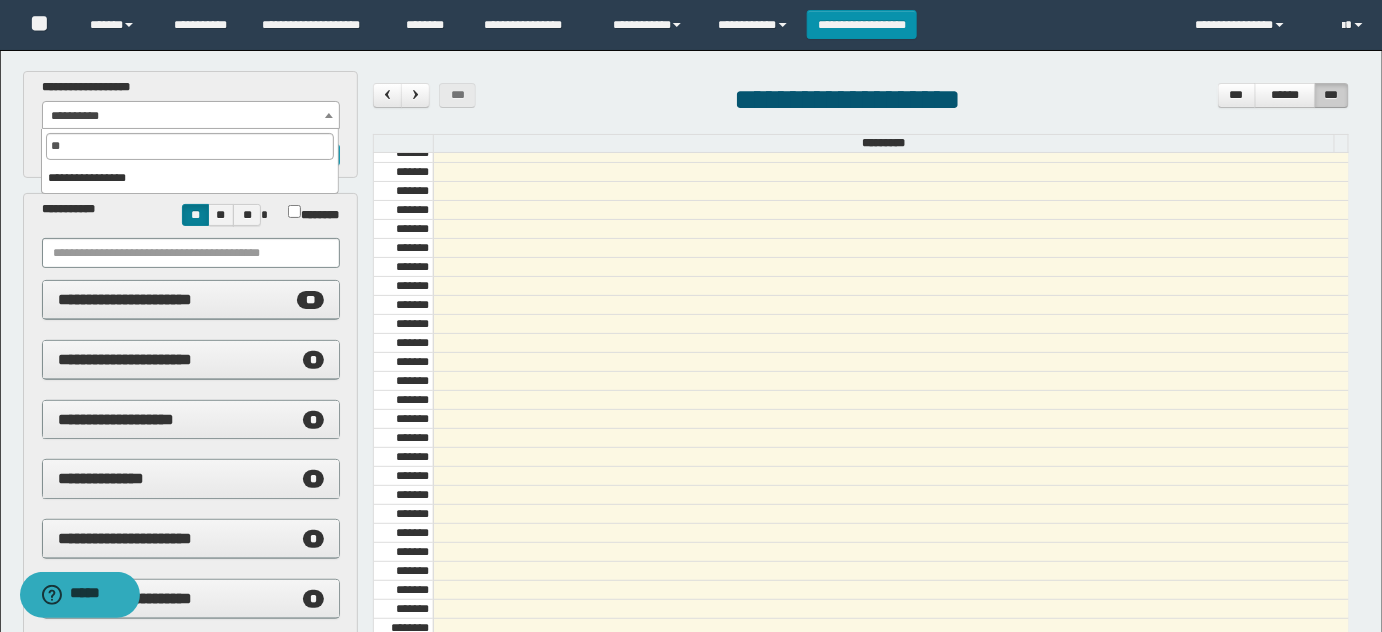 type on "*" 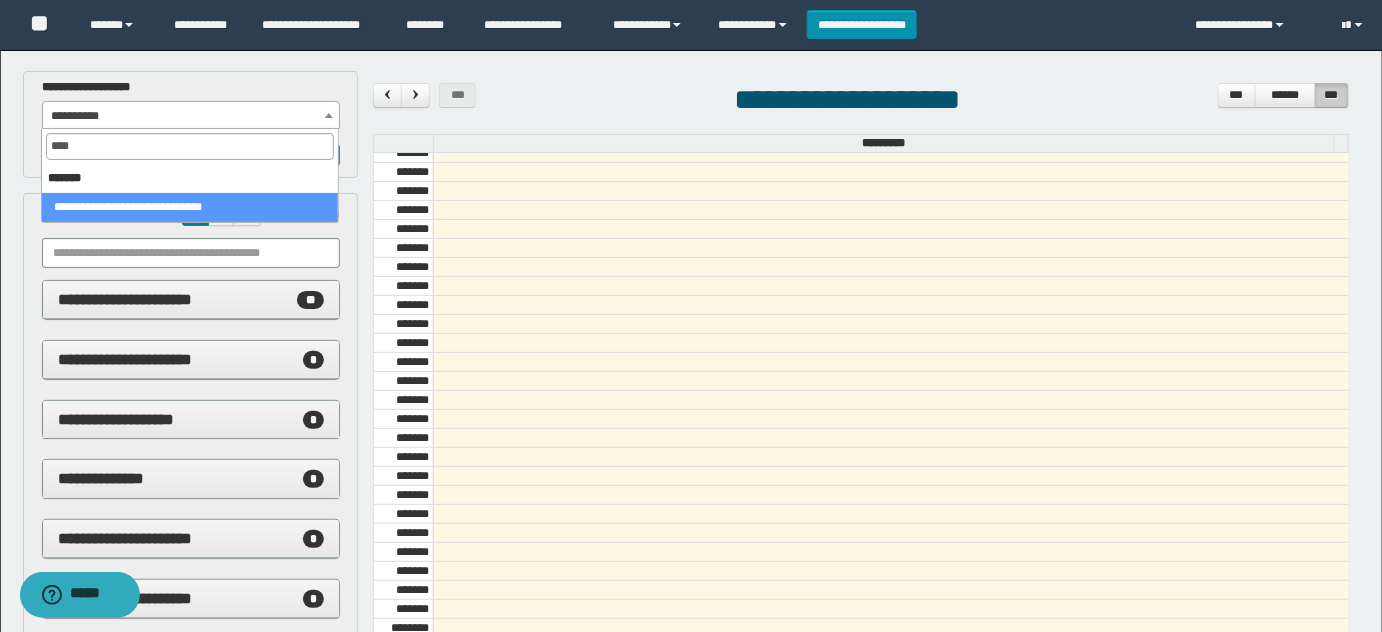 type on "****" 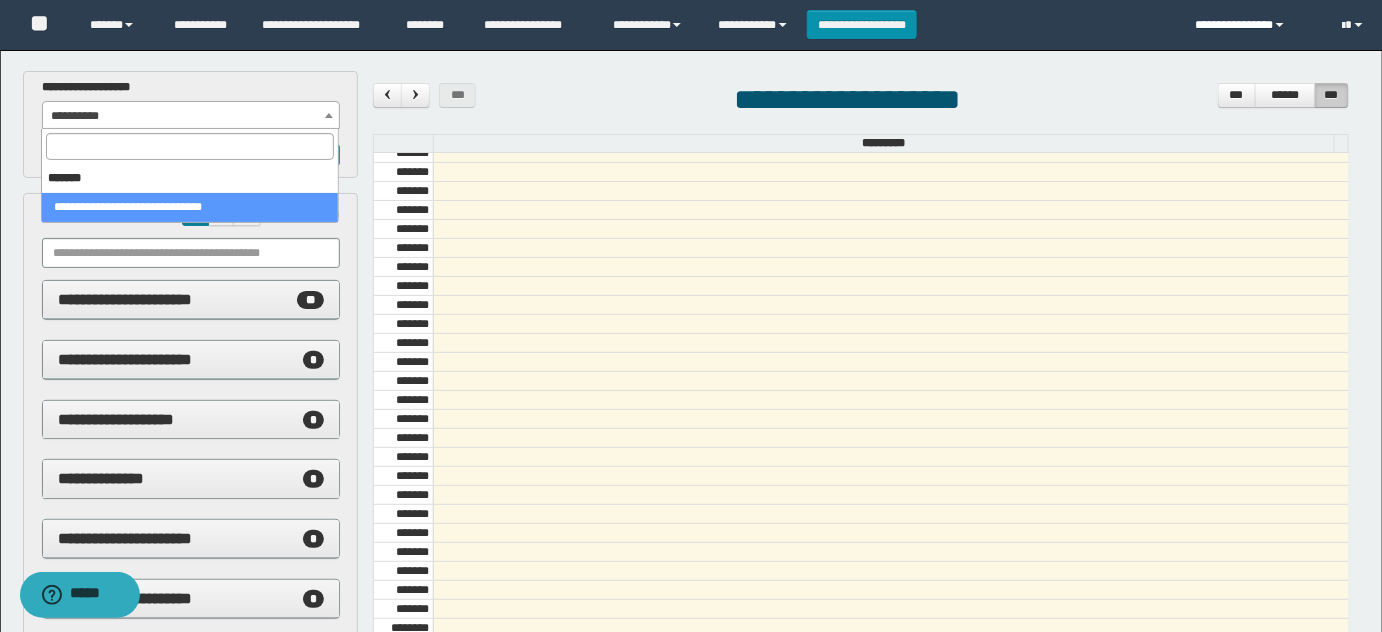 click on "**********" at bounding box center [1254, 25] 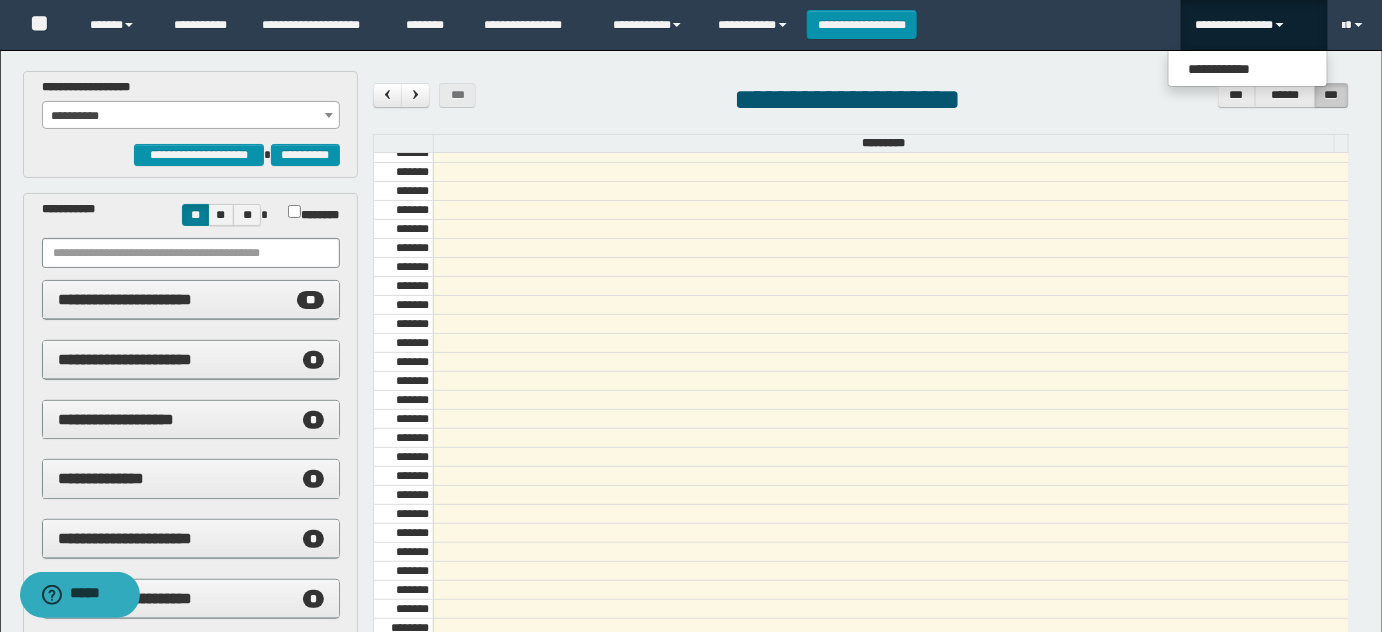 click on "**********" at bounding box center [1248, 68] 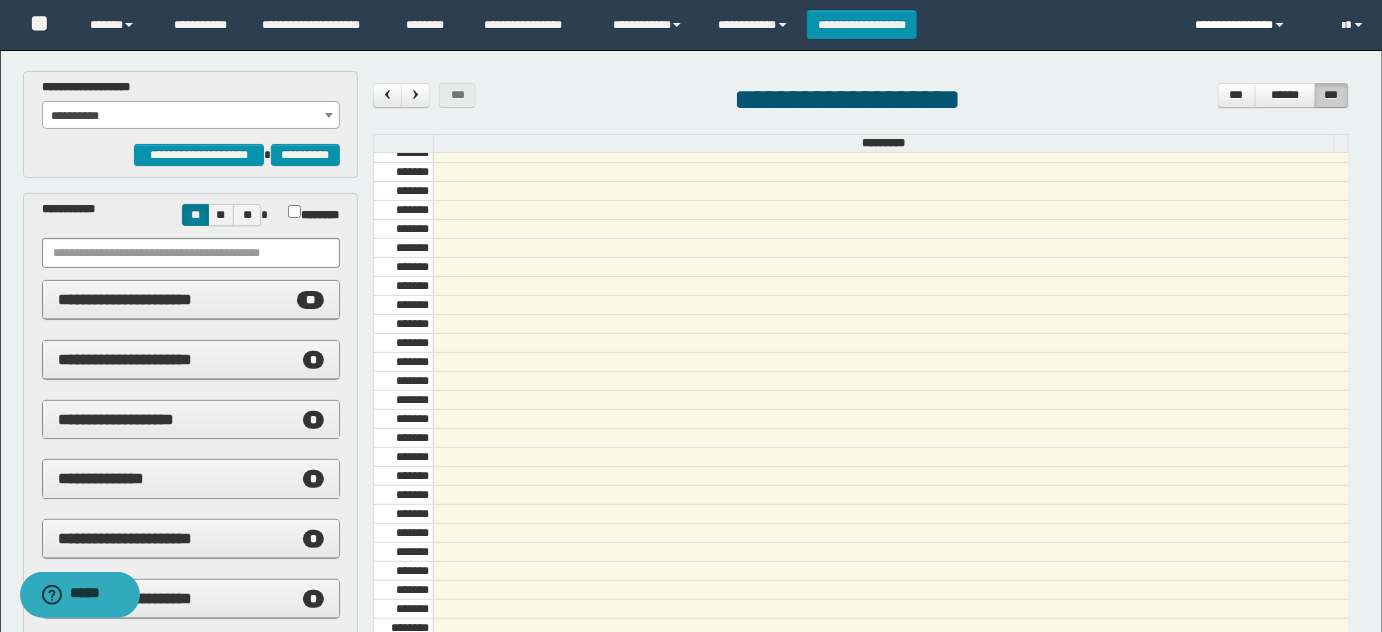click on "**********" at bounding box center [1254, 25] 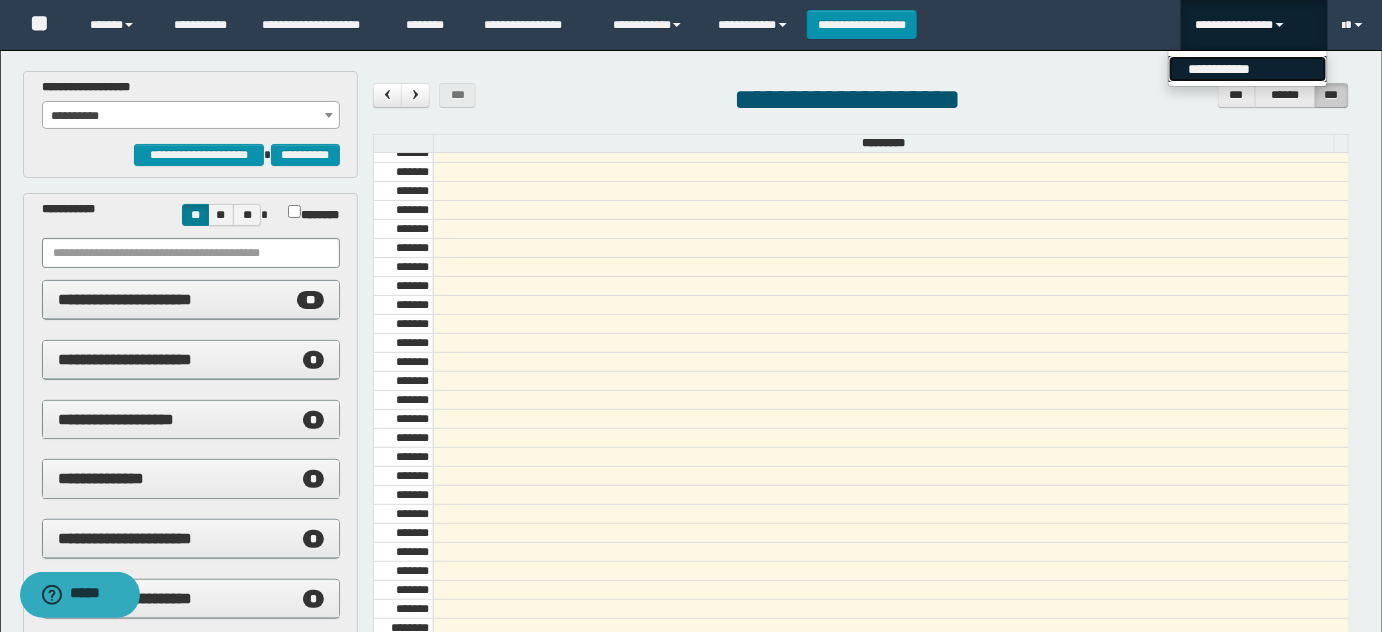 click on "**********" at bounding box center (1248, 69) 